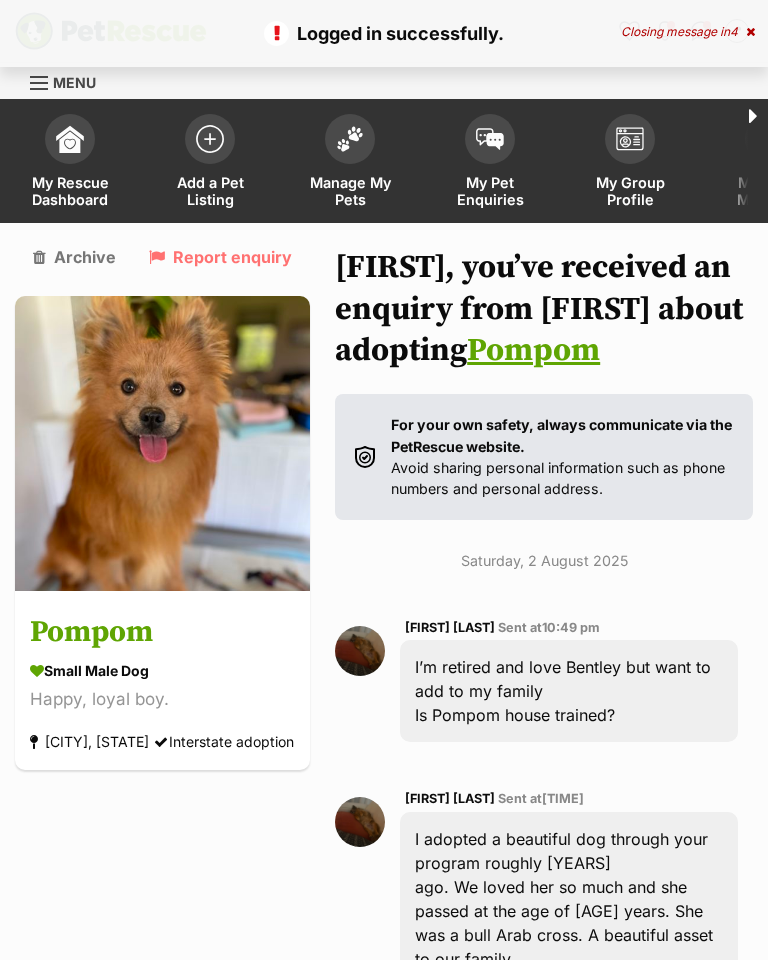 scroll, scrollTop: 0, scrollLeft: 0, axis: both 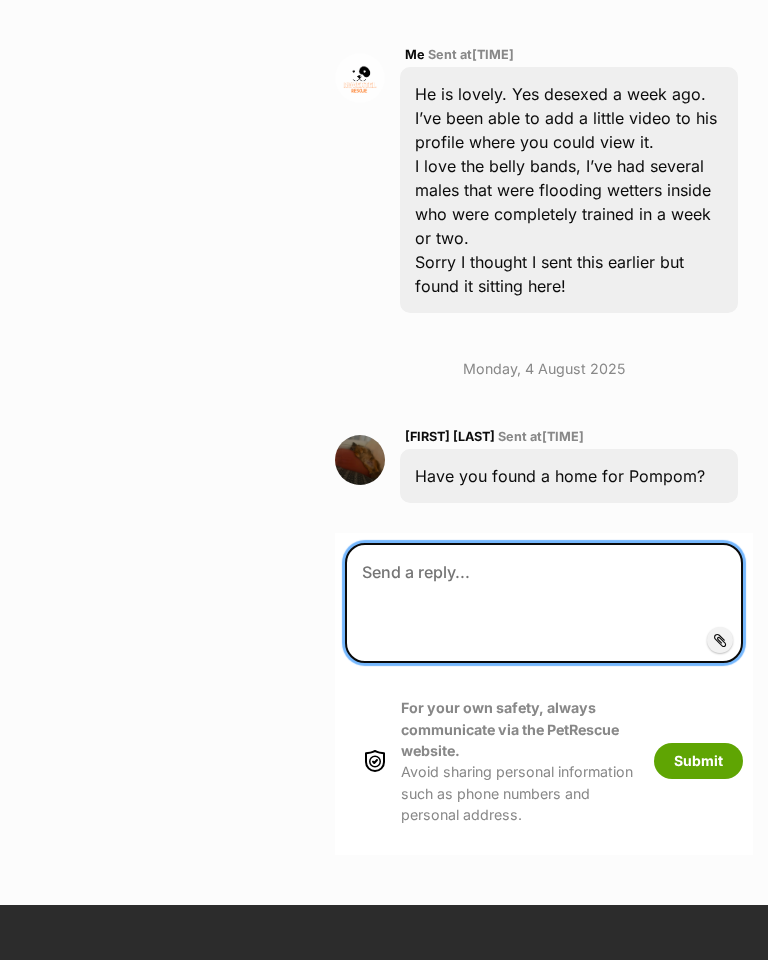 click at bounding box center (544, 603) 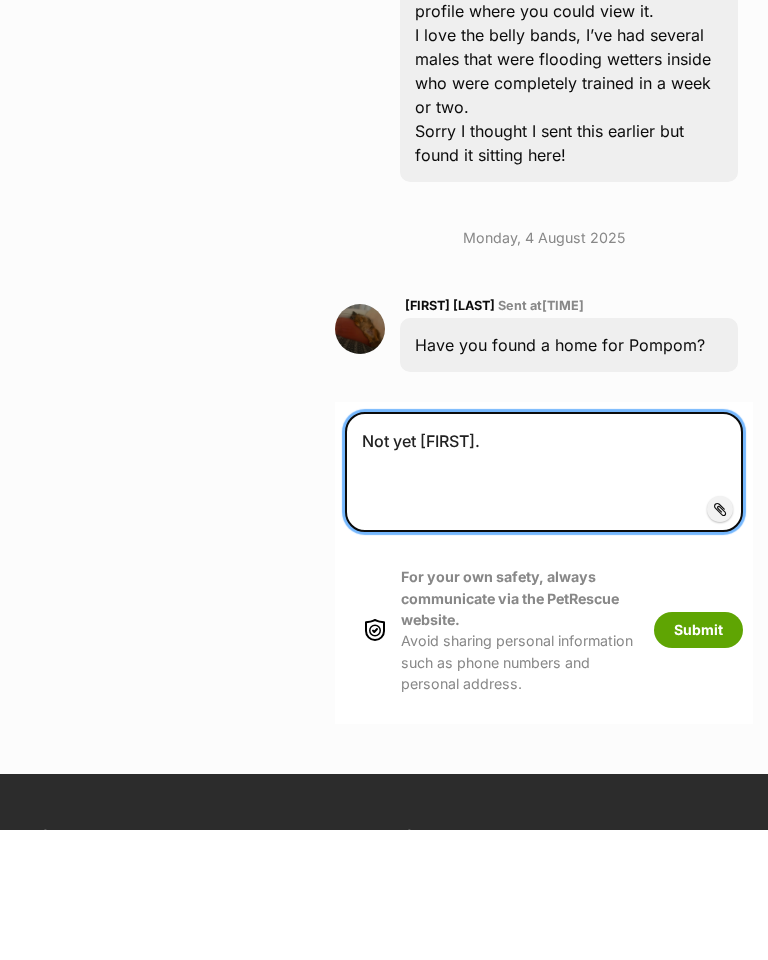 type on "Not yet [FIRST]." 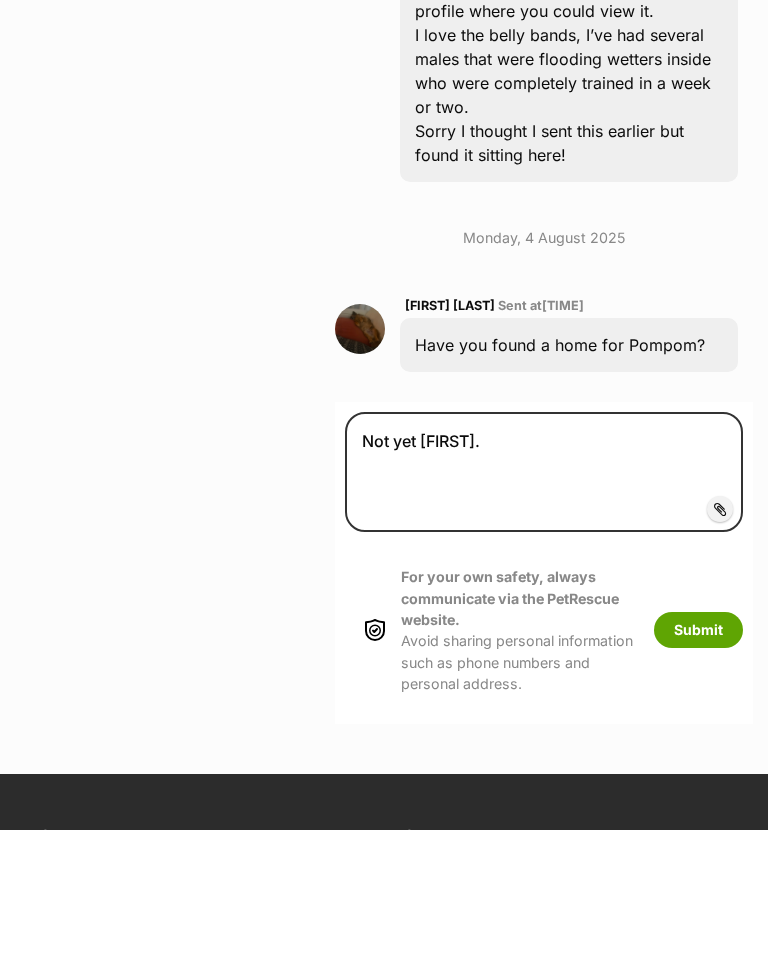 click on "Submit" at bounding box center (698, 761) 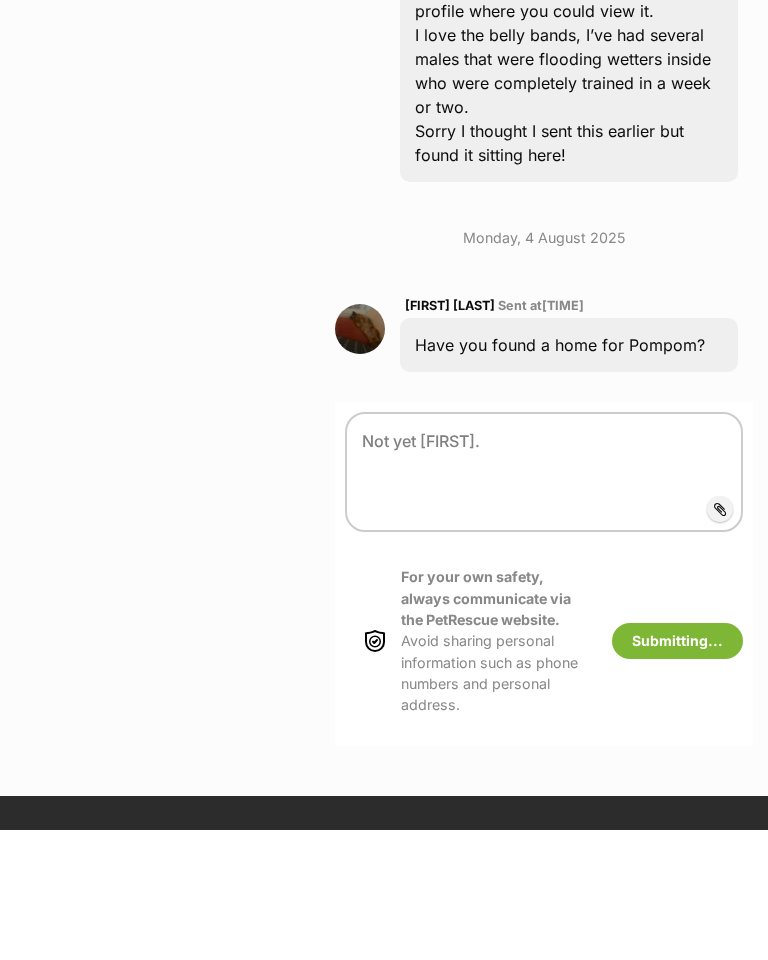 scroll, scrollTop: 3080, scrollLeft: 0, axis: vertical 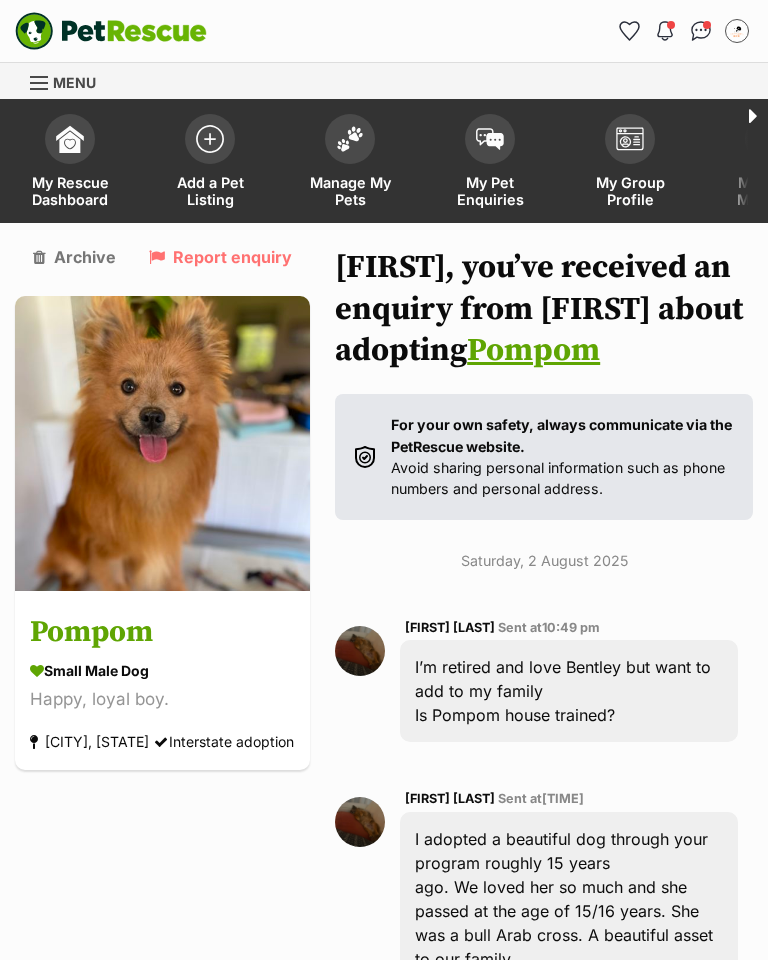click on "My Pet Enquiries" at bounding box center [490, 163] 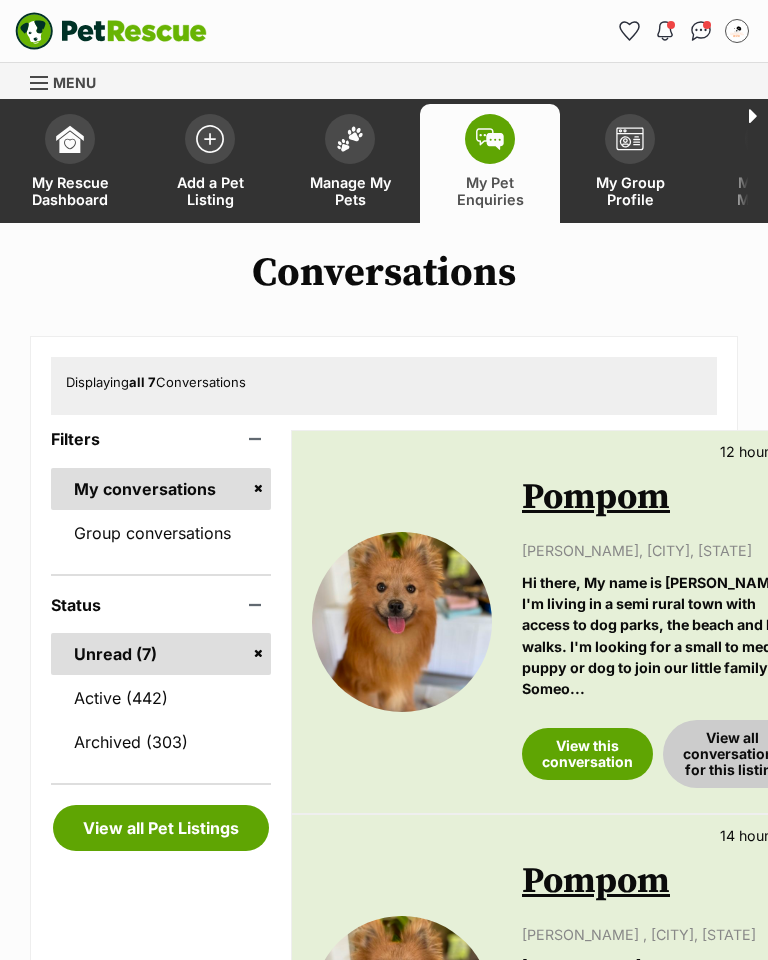 click on "View this conversation" at bounding box center (587, 754) 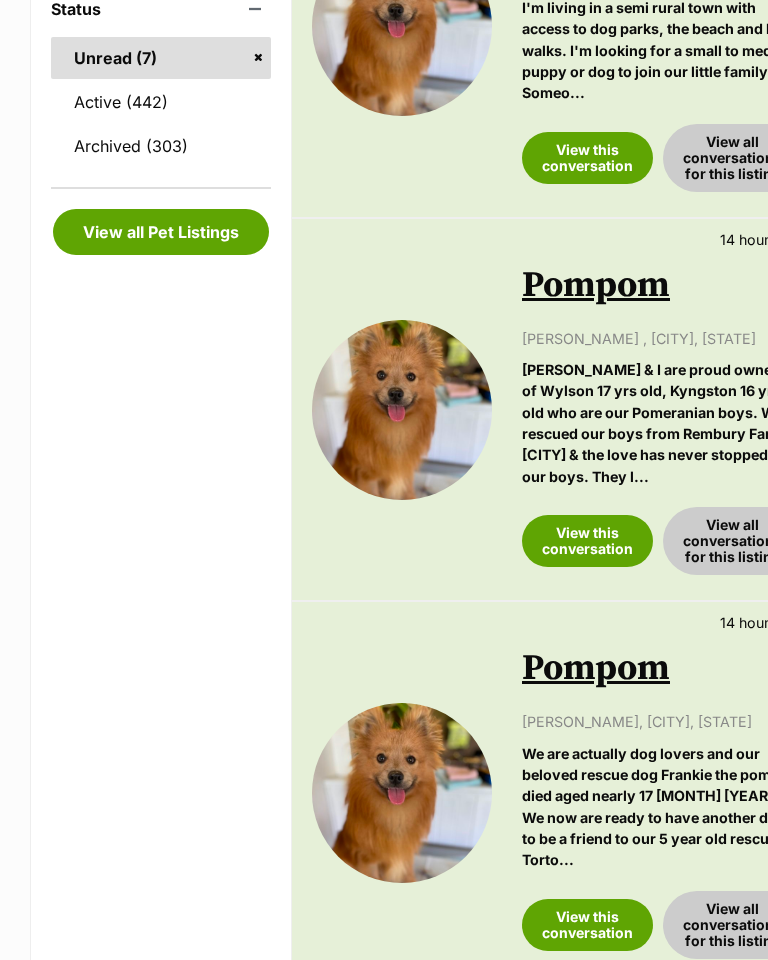 scroll, scrollTop: 596, scrollLeft: 0, axis: vertical 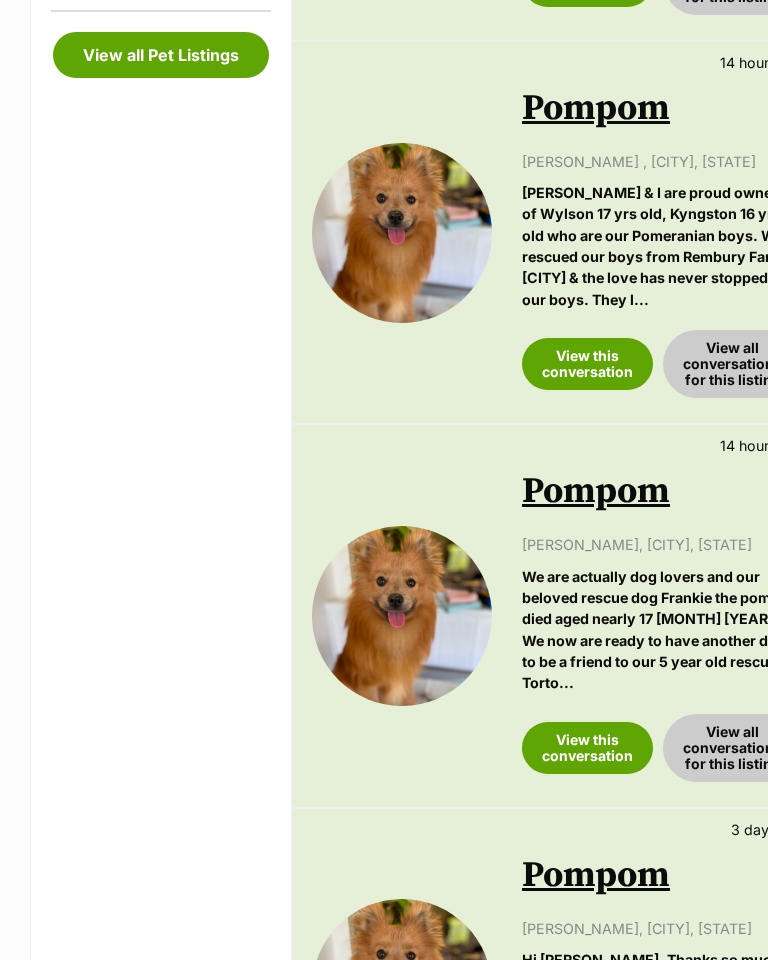click on "View this conversation" at bounding box center [587, 748] 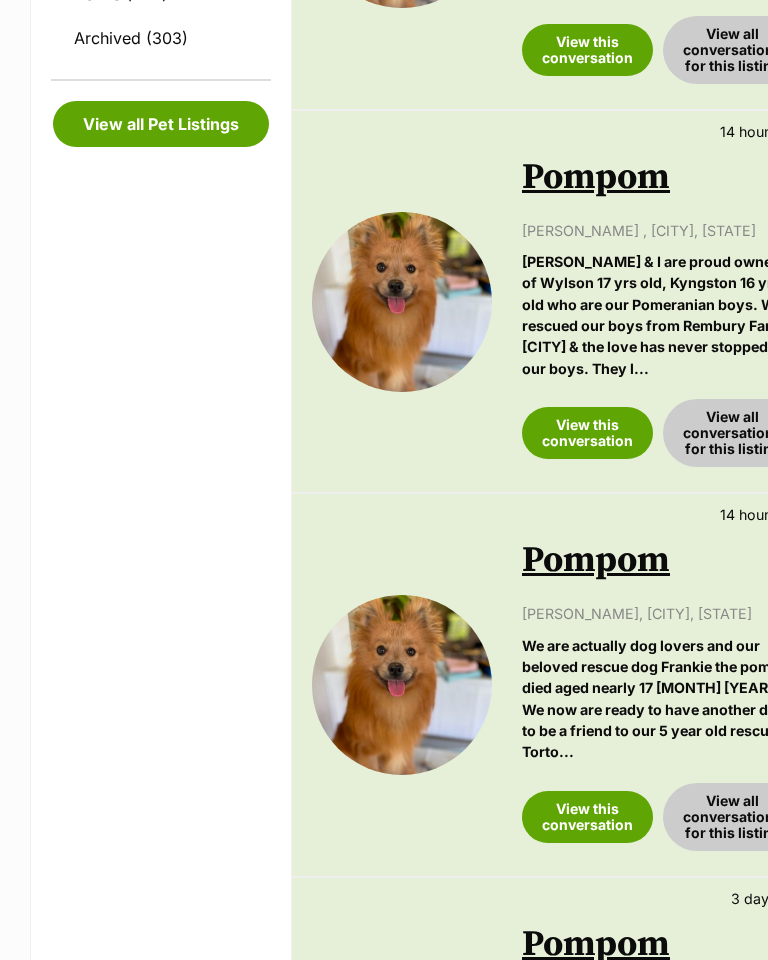 scroll, scrollTop: 704, scrollLeft: 0, axis: vertical 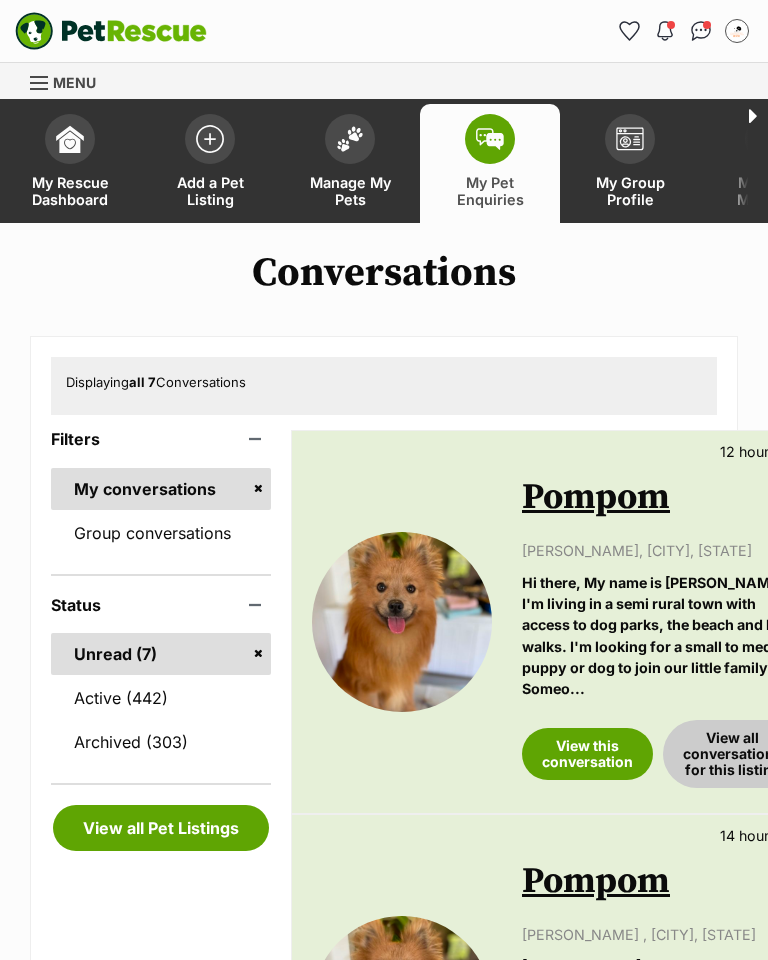 click on "Active (442)" at bounding box center [161, 698] 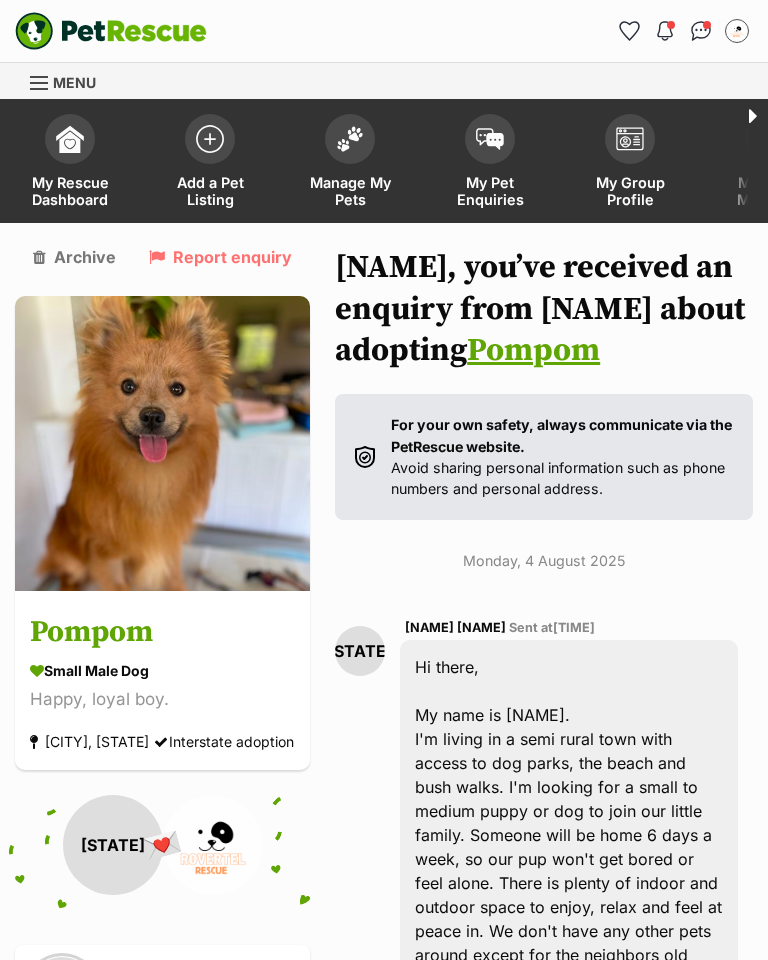 scroll, scrollTop: 461, scrollLeft: 0, axis: vertical 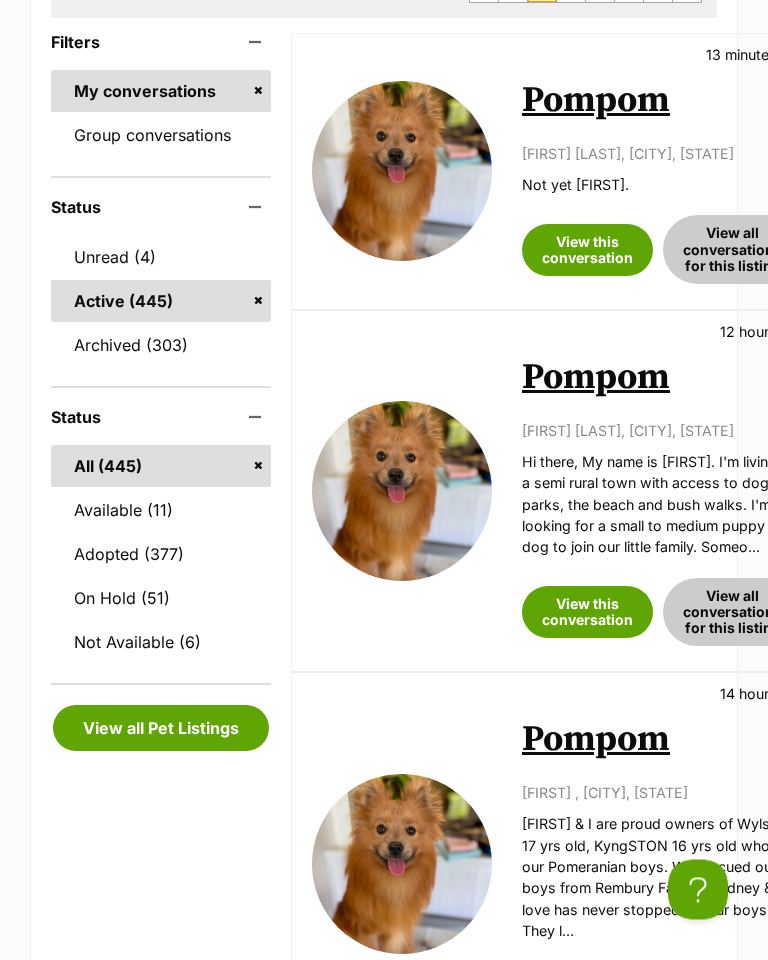 click on "View this conversation" at bounding box center [587, 613] 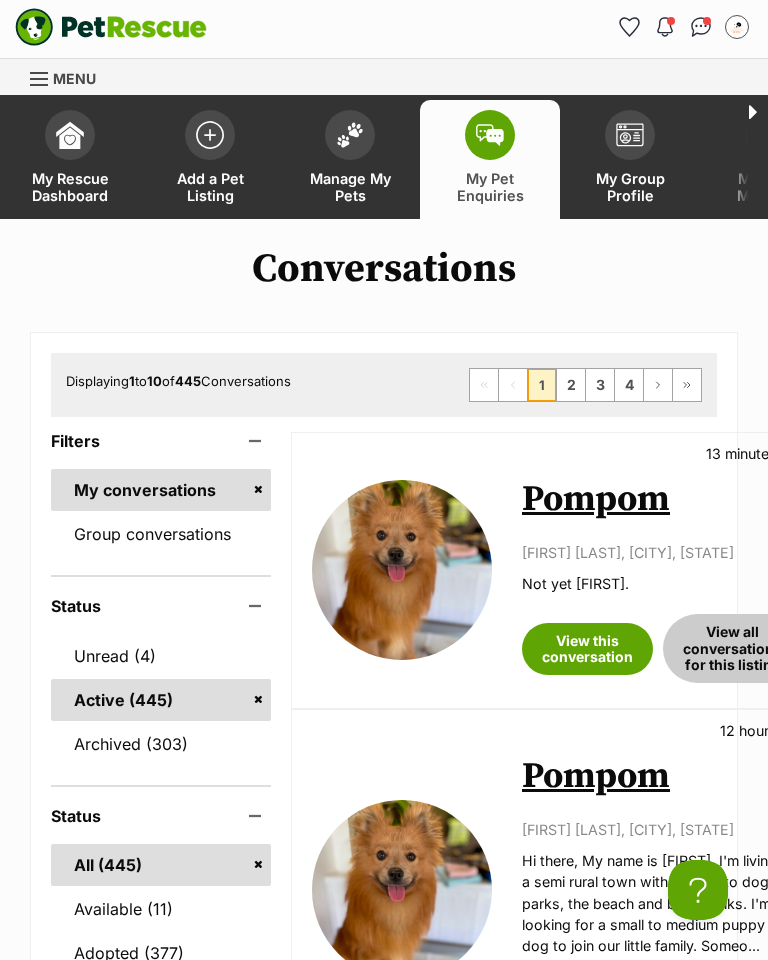 scroll, scrollTop: 0, scrollLeft: 0, axis: both 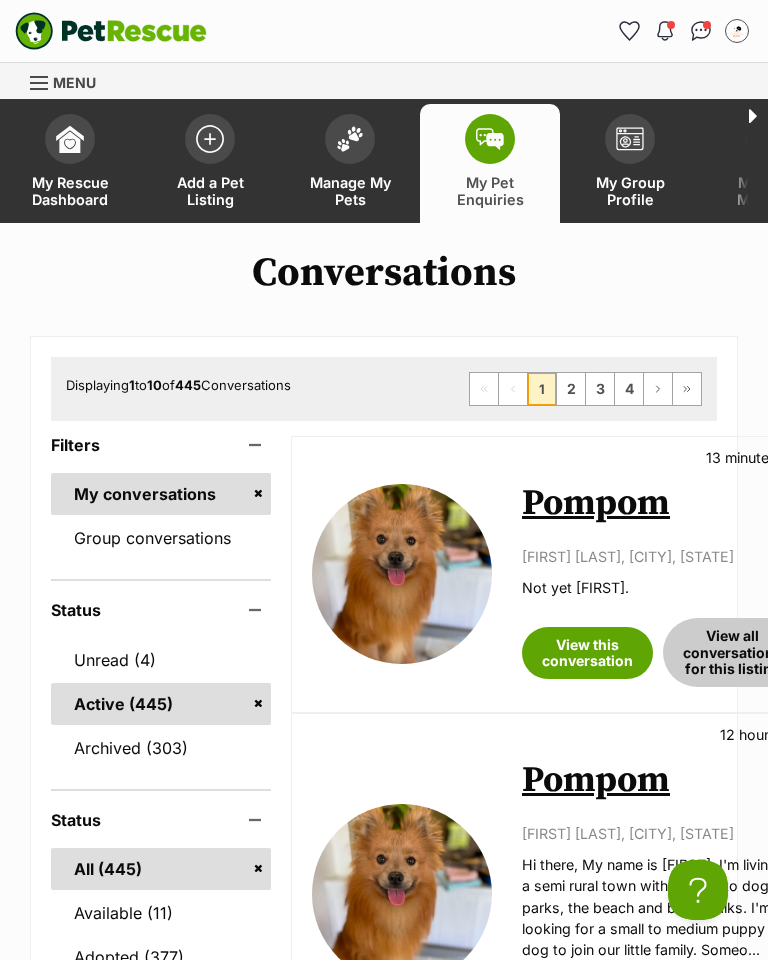 click on "View this conversation" at bounding box center (587, 653) 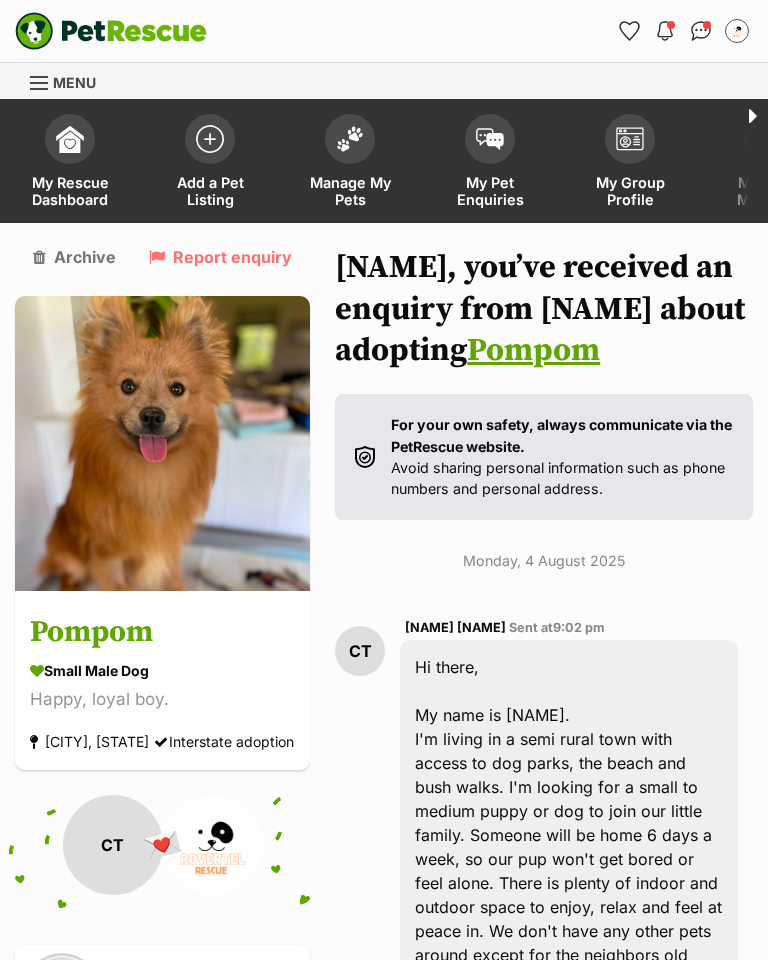 scroll, scrollTop: 448, scrollLeft: 0, axis: vertical 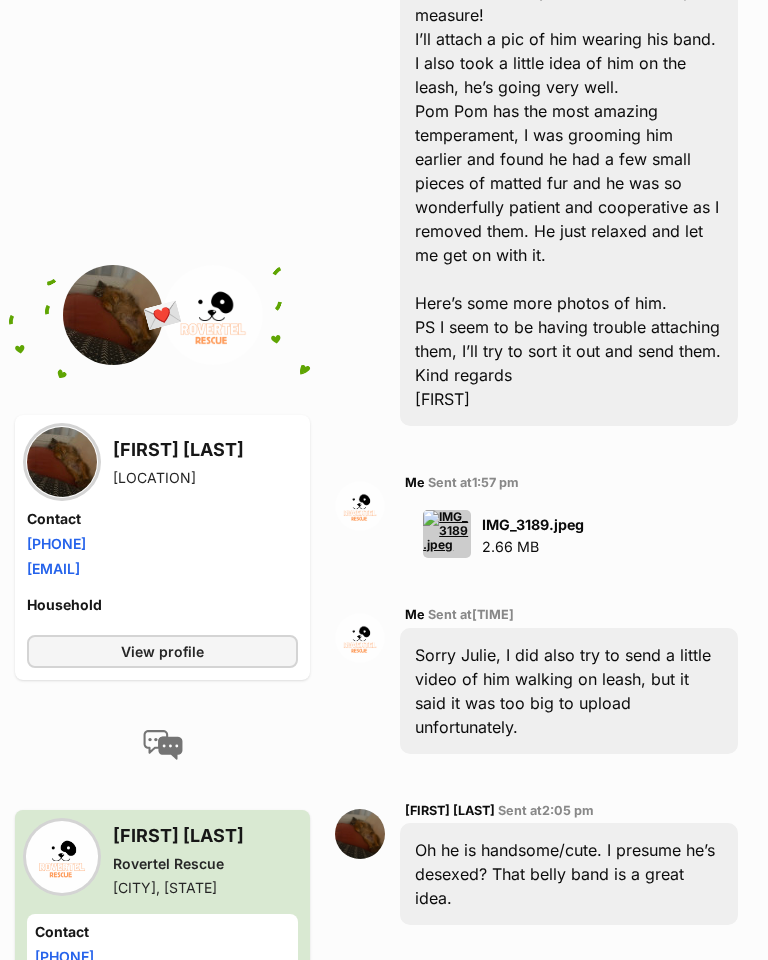 click on "View profile" at bounding box center (162, 651) 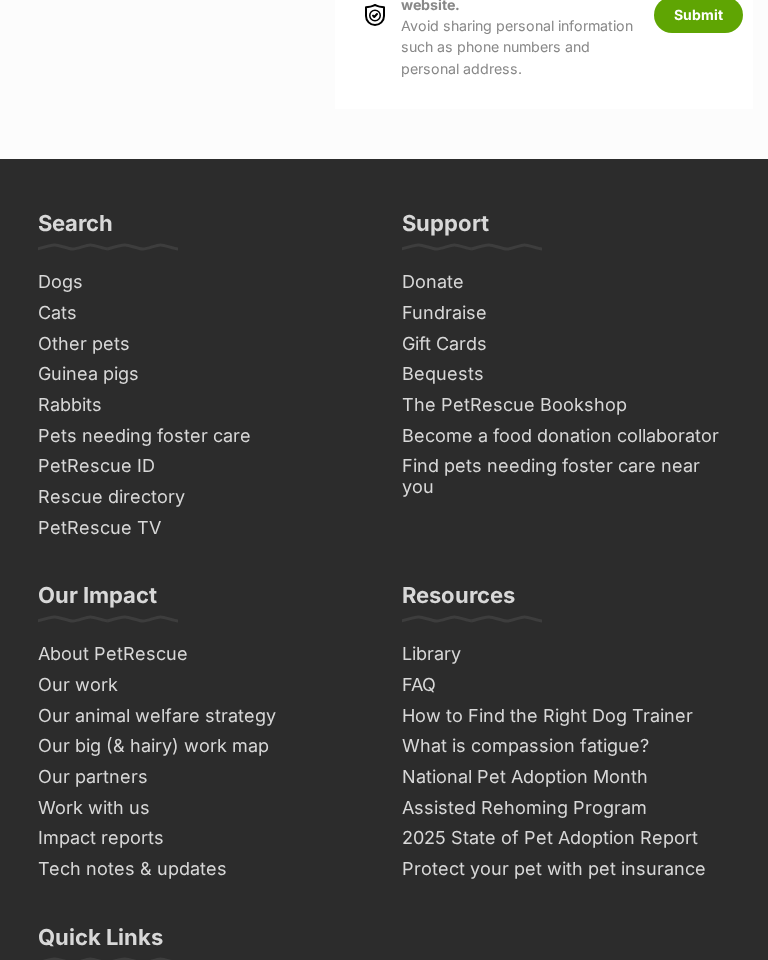 scroll, scrollTop: 3677, scrollLeft: 0, axis: vertical 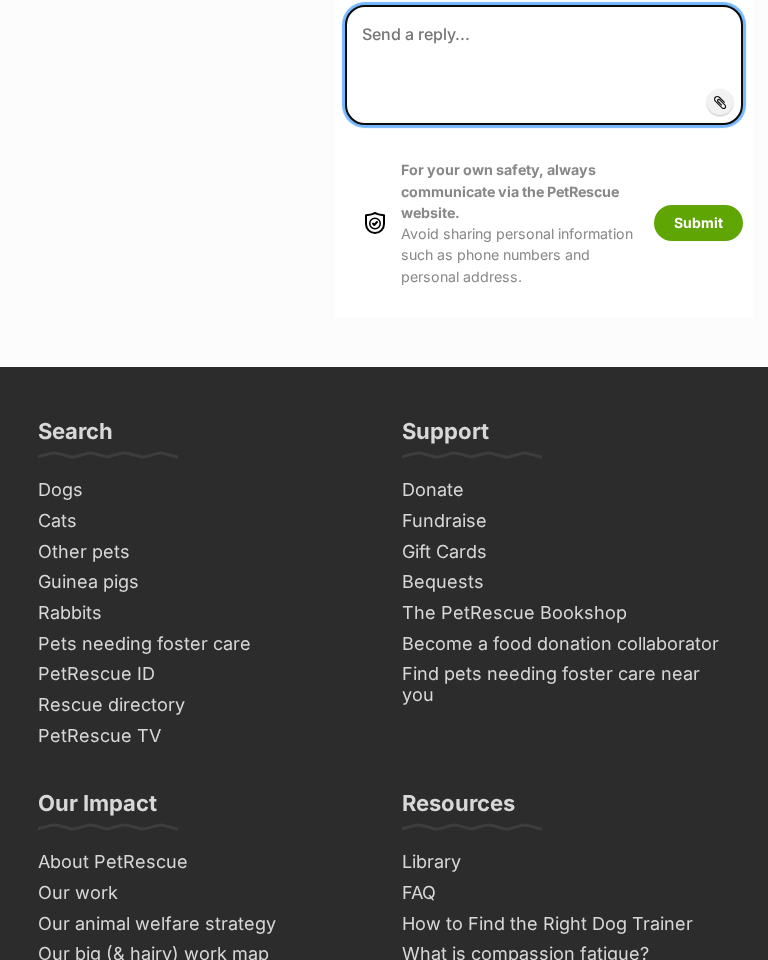click at bounding box center (544, 65) 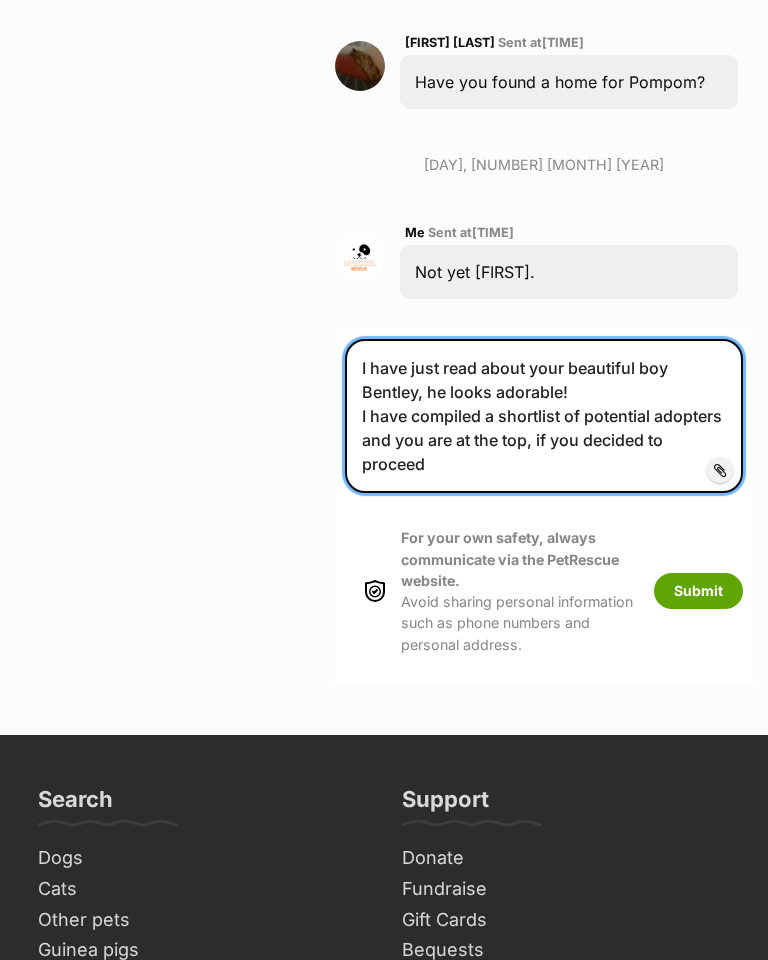 click on "I have just read about your beautiful boy Bentley, he looks adorable!
I have compiled a shortlist of potential adopters and you are at the top, if you decided to proceed" at bounding box center (544, 416) 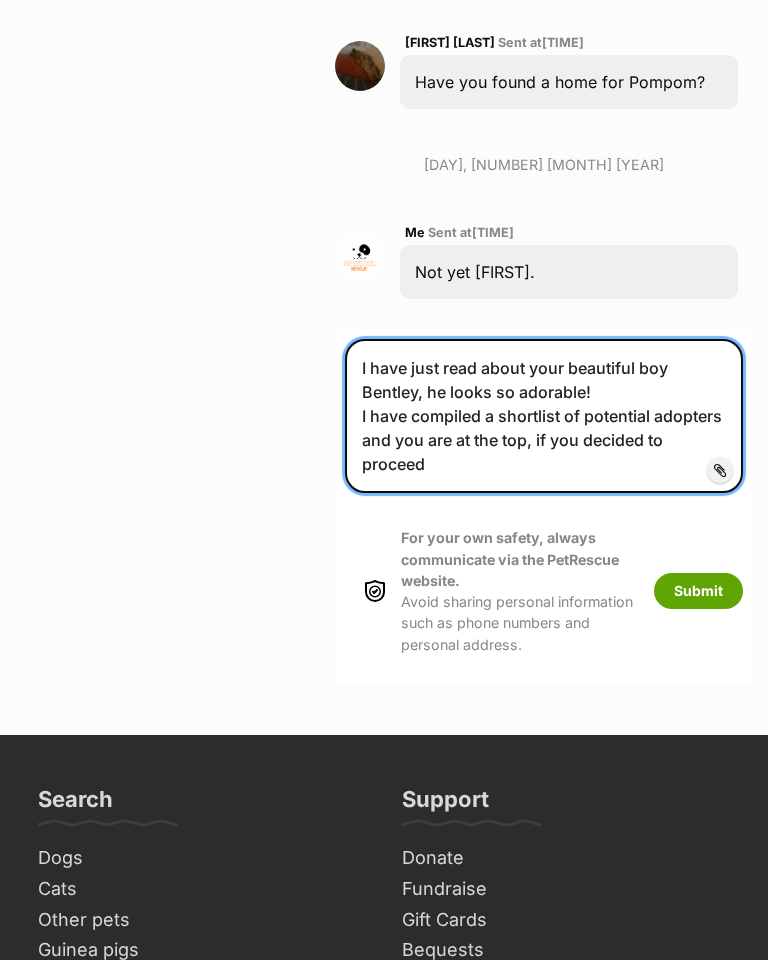 click on "I have just read about your beautiful boy Bentley, he looks so adorable!
I have compiled a shortlist of potential adopters and you are at the top, if you decided to proceed" at bounding box center [544, 416] 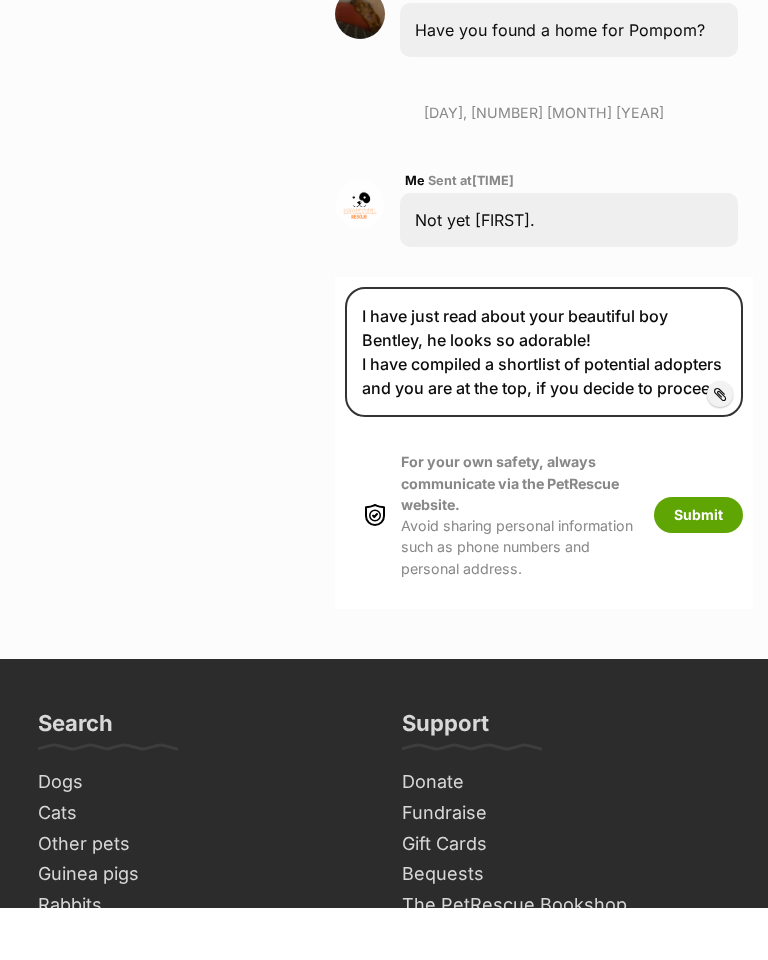 click on "Add attachment" at bounding box center (720, 446) 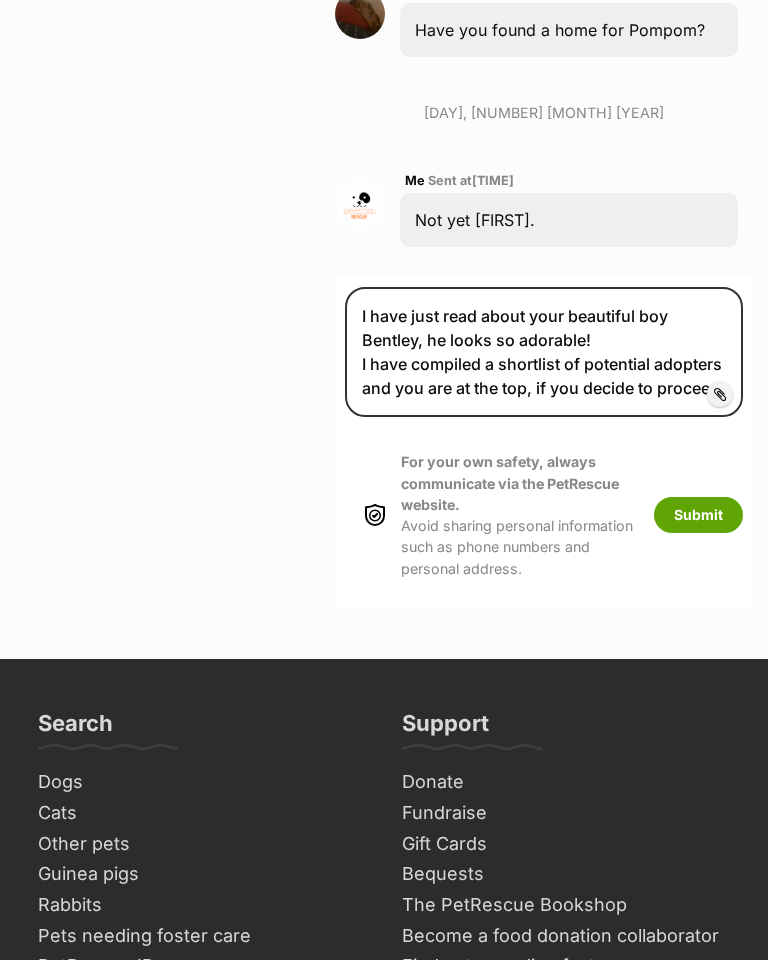 click on "For your own safety, always communicate via the PetRescue website. Avoid sharing personal information such as phone numbers and personal address." at bounding box center (499, 515) 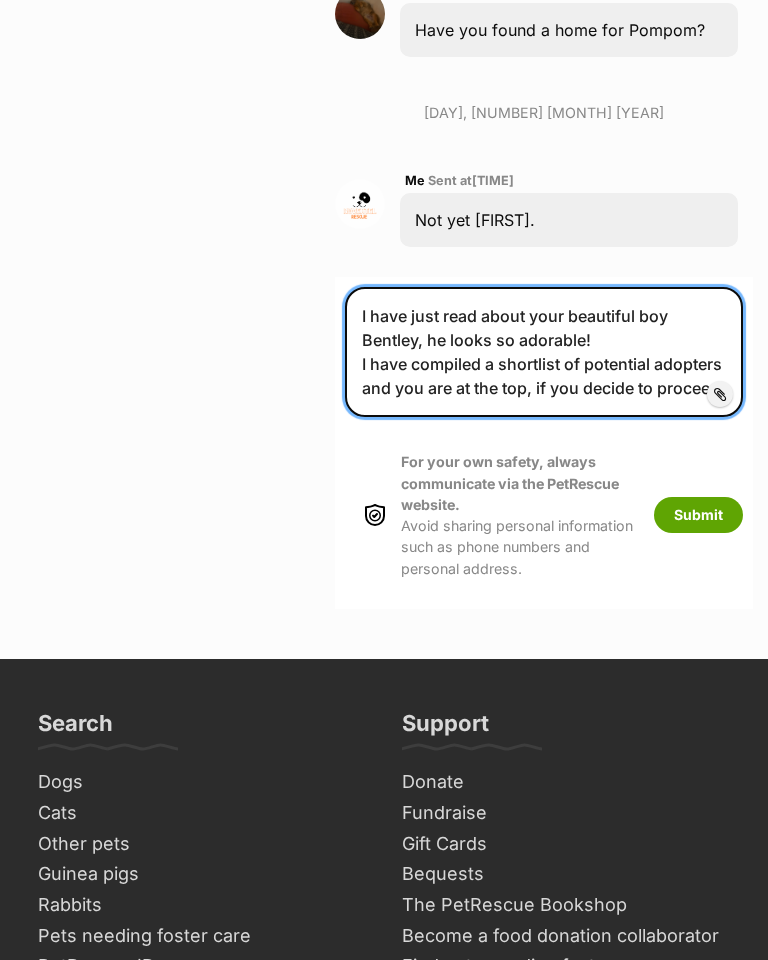 click on "I have just read about your beautiful boy Bentley, he looks so adorable!
I have compiled a shortlist of potential adopters and you are at the top, if you decide to proceed" at bounding box center [544, 352] 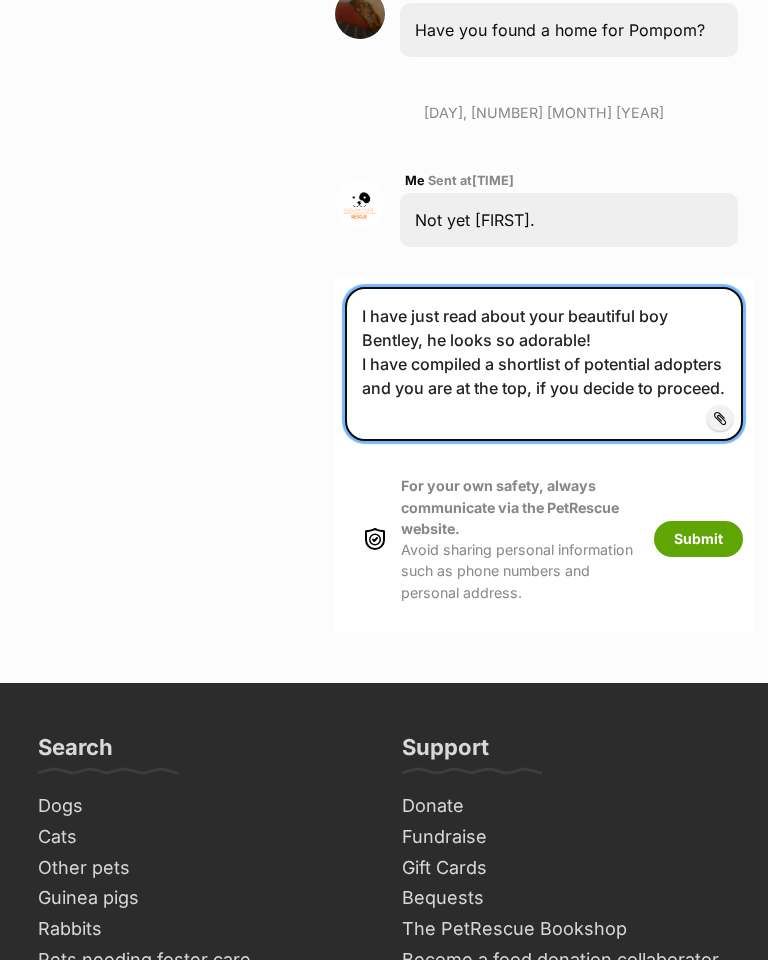 type on "I have just read about your beautiful boy Bentley, he looks so adorable!
I have compiled a shortlist of potential adopters and you are at the top, if you decide to proceed." 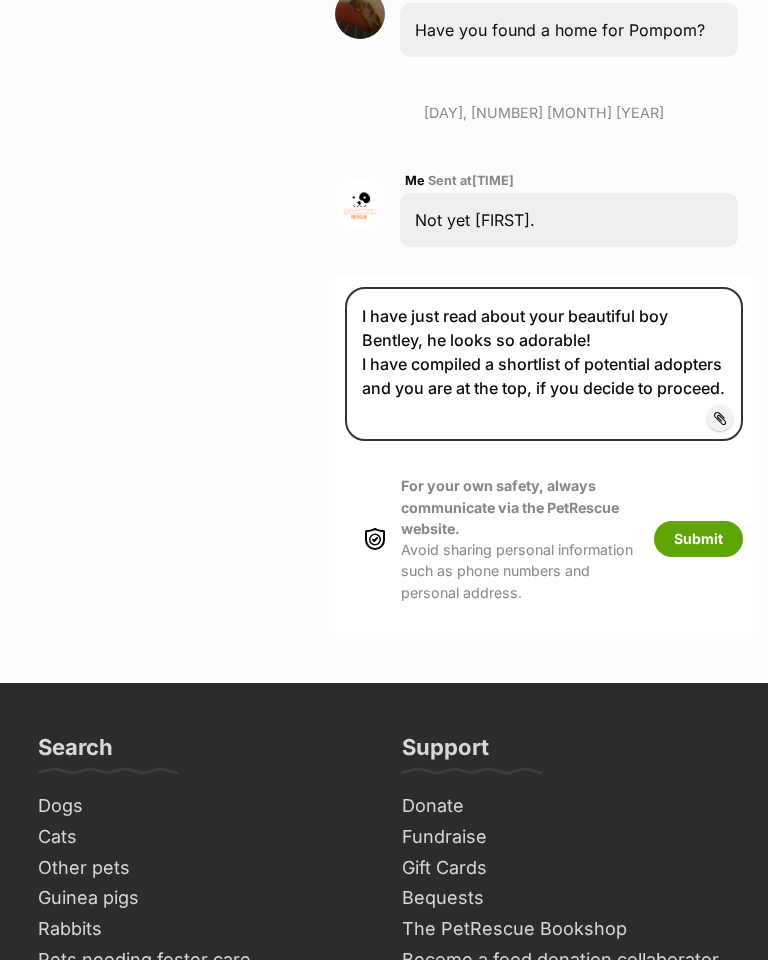 click on "Submit" at bounding box center (698, 539) 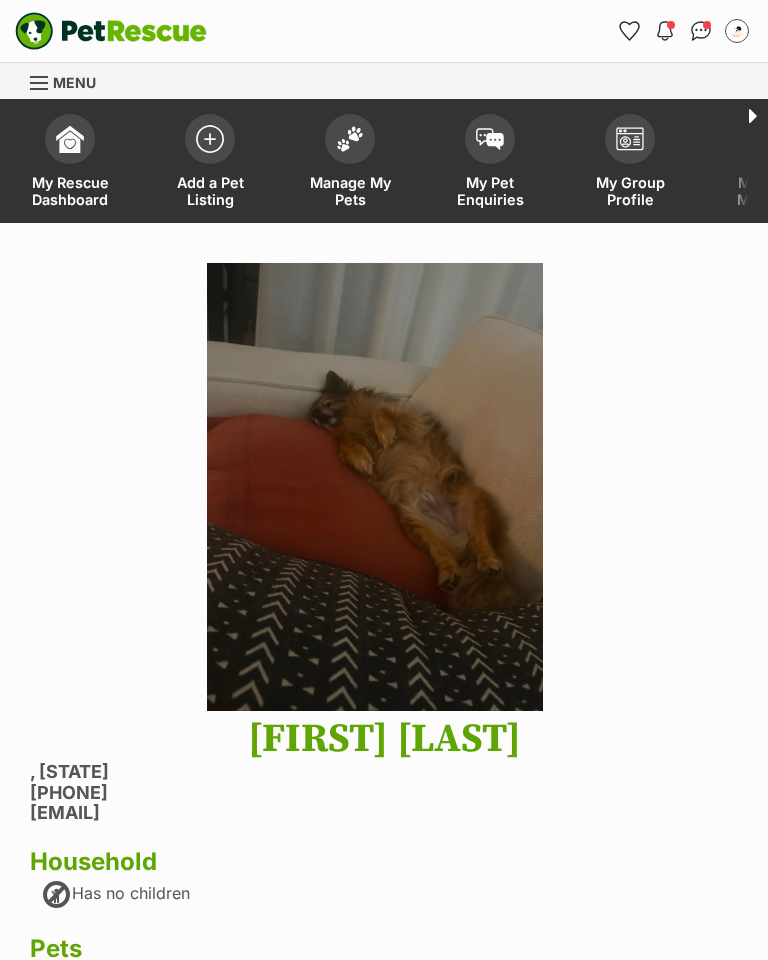 scroll, scrollTop: 0, scrollLeft: 0, axis: both 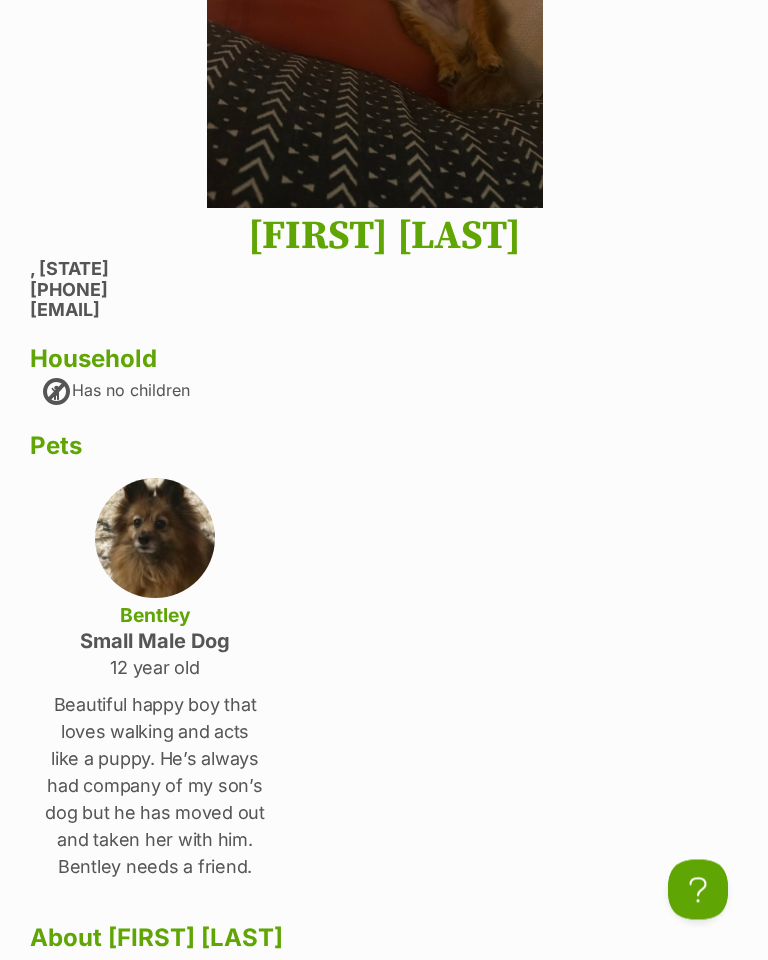 click on "[FIRST] [LAST]
,
[STATE]
[PHONE]
[EMAIL]
Household
Has no children
Pets
Bentley
small male Dog
12 year old
Beautiful happy boy that loves walking and acts like a puppy. He’s always had company of my son’s dog but he has moved out and taken her with him.
Bentley needs a friend.
About [FIRST] [LAST]
I’m retired and love Bentley but want to add to my family" at bounding box center [384, 620] 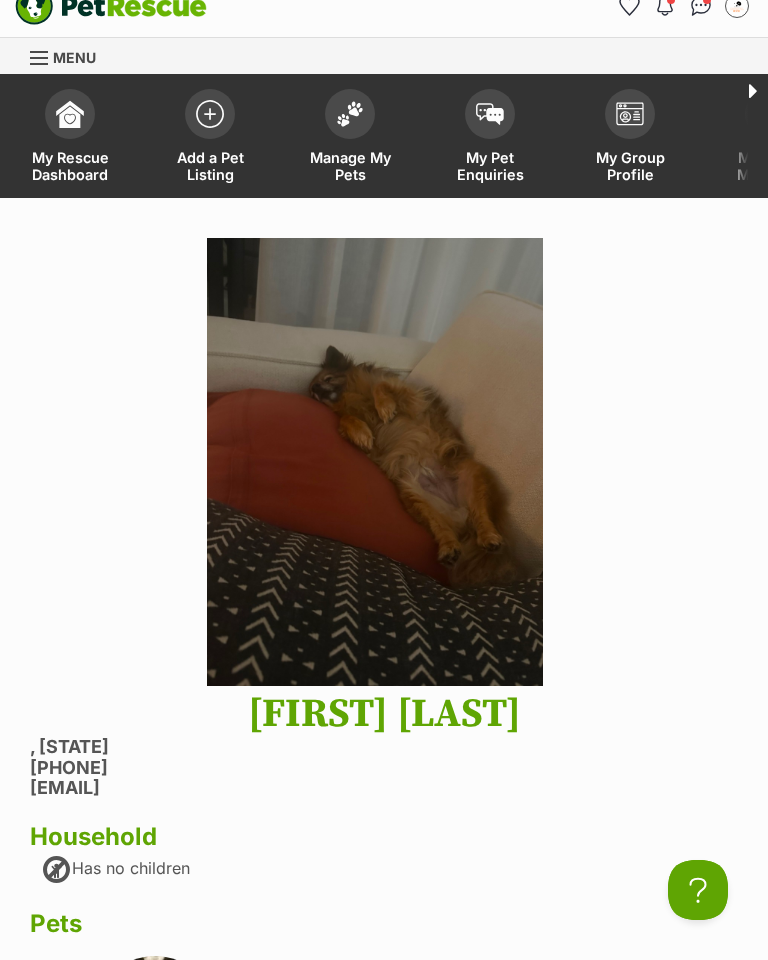 scroll, scrollTop: 0, scrollLeft: 0, axis: both 